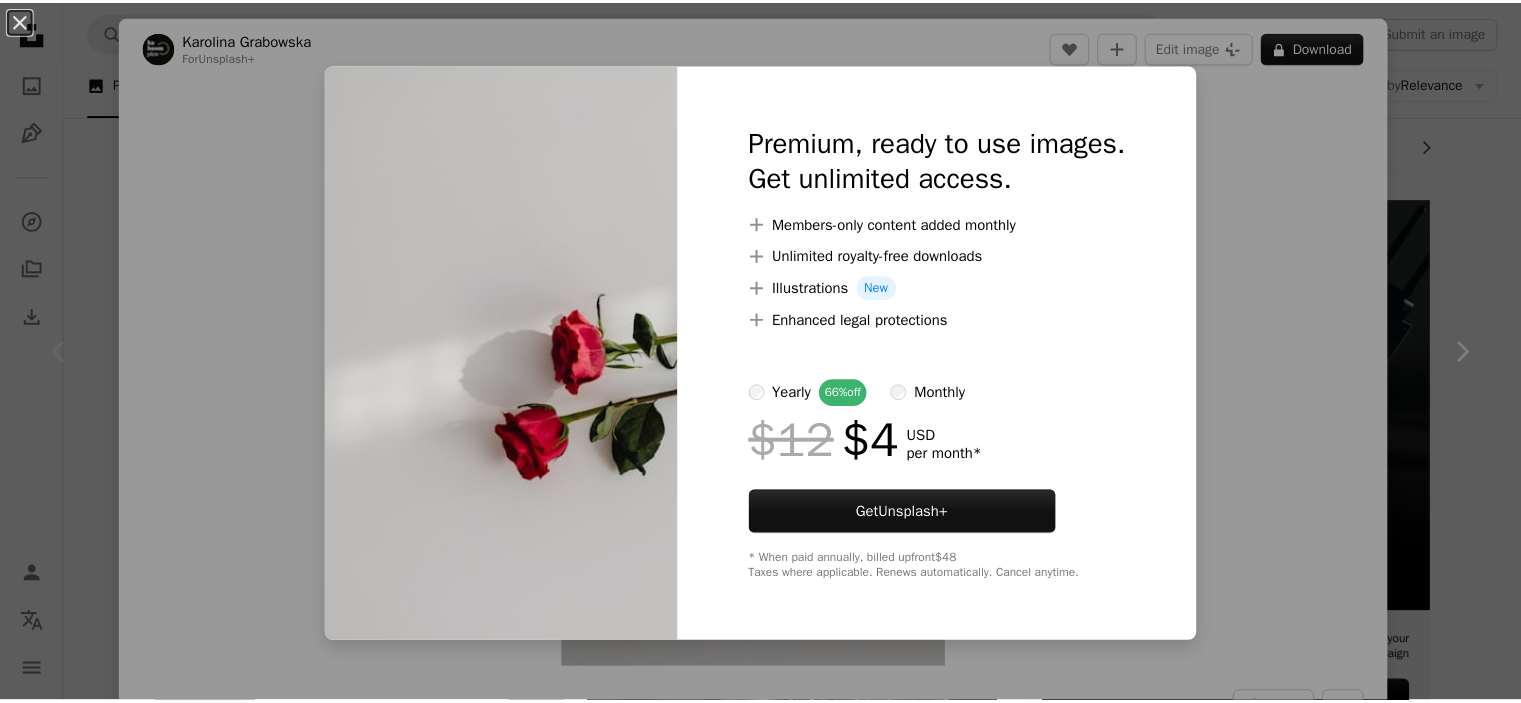 scroll, scrollTop: 300, scrollLeft: 0, axis: vertical 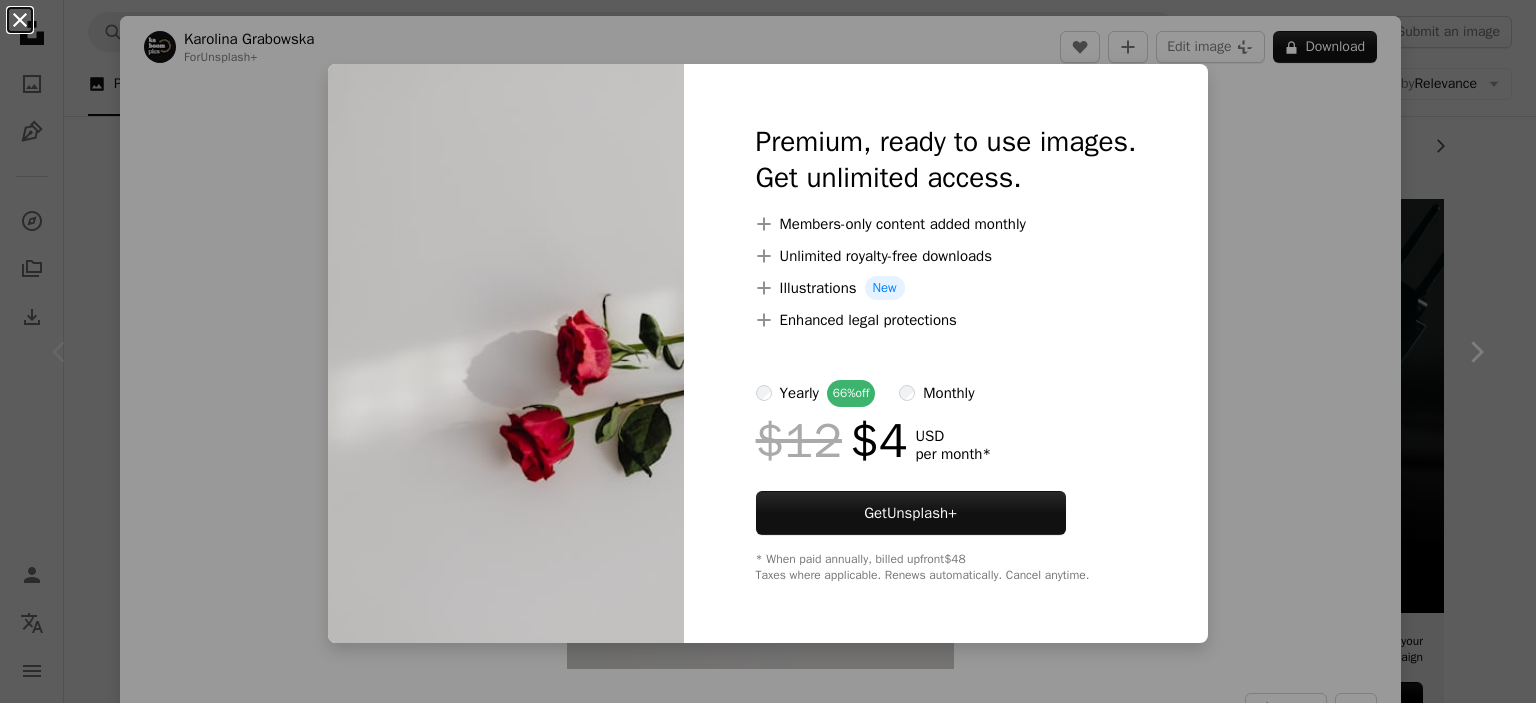 click on "An X shape" at bounding box center [20, 20] 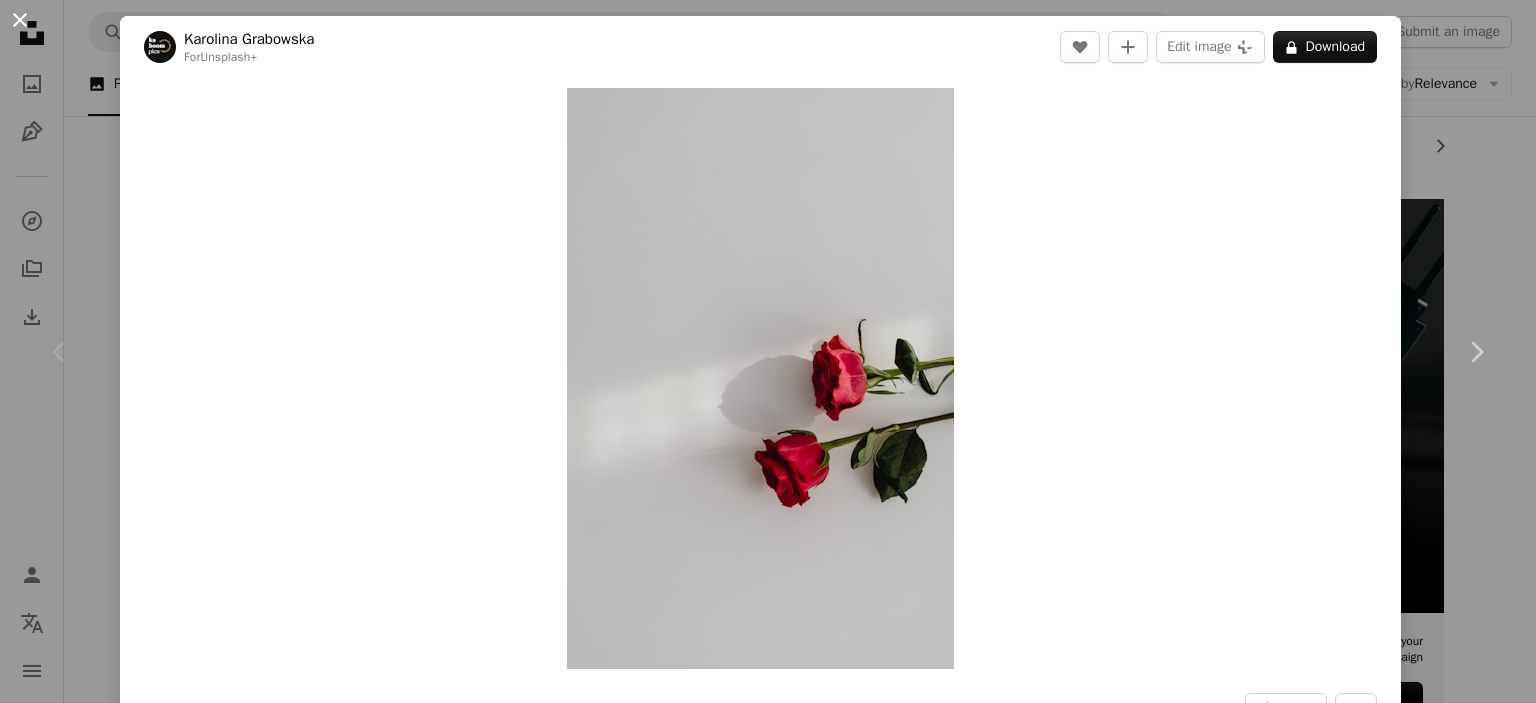 click on "An X shape" at bounding box center (20, 20) 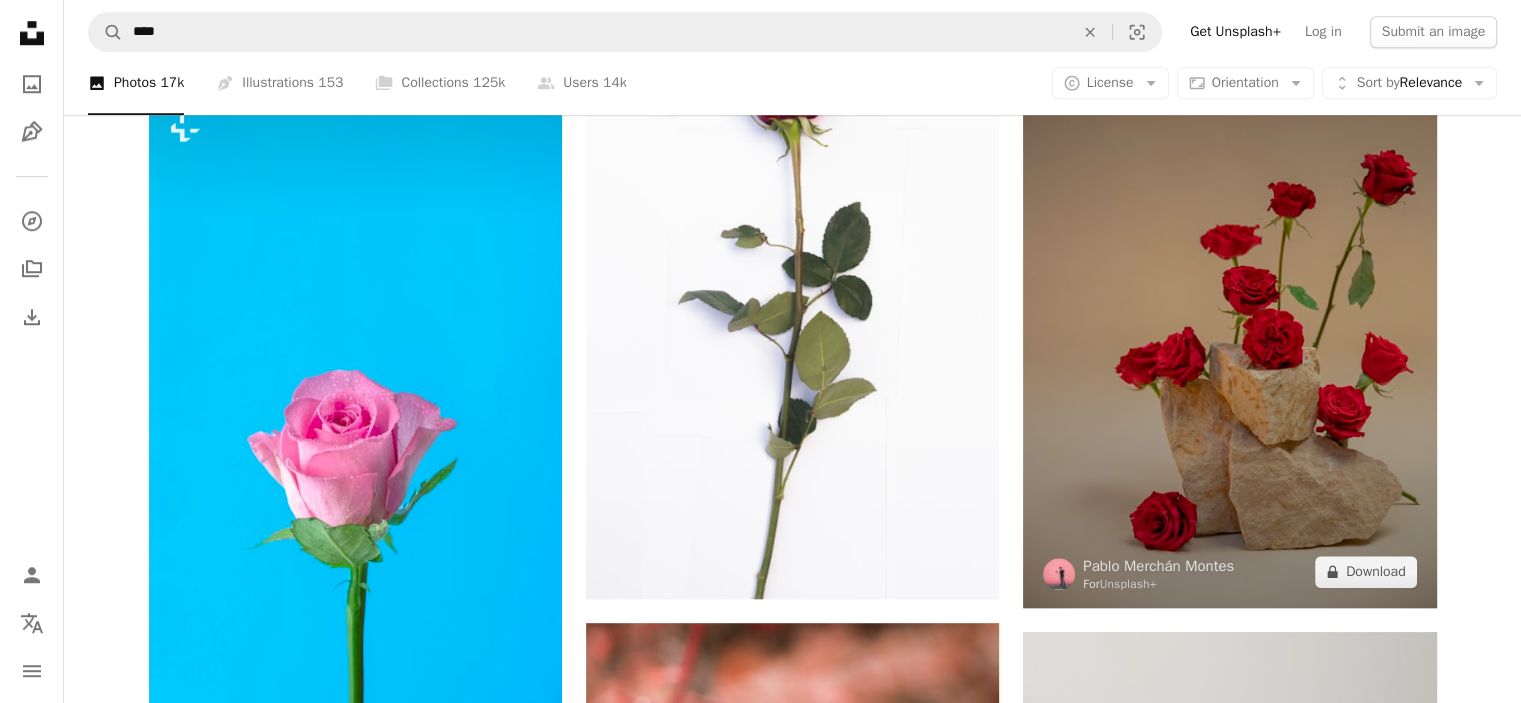 scroll, scrollTop: 1700, scrollLeft: 0, axis: vertical 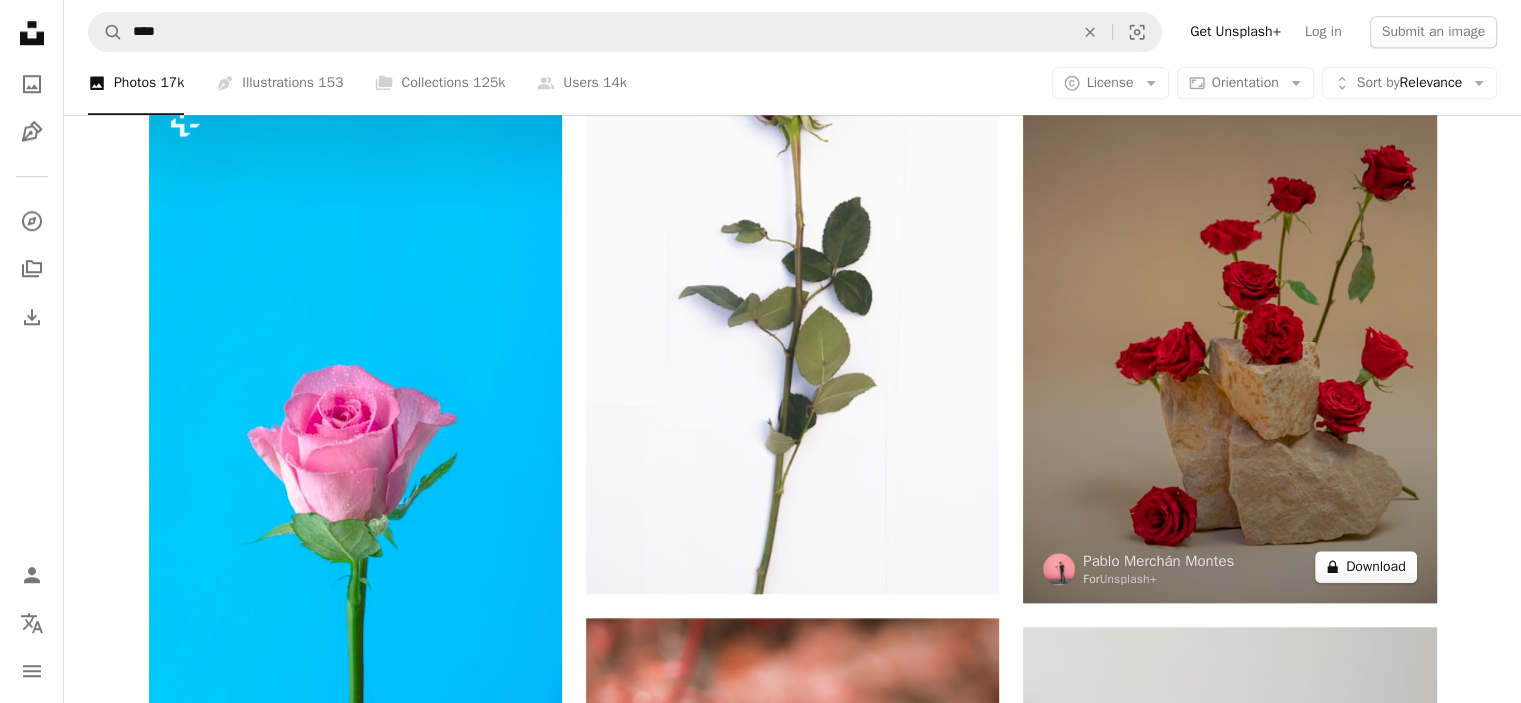 click on "A lock" 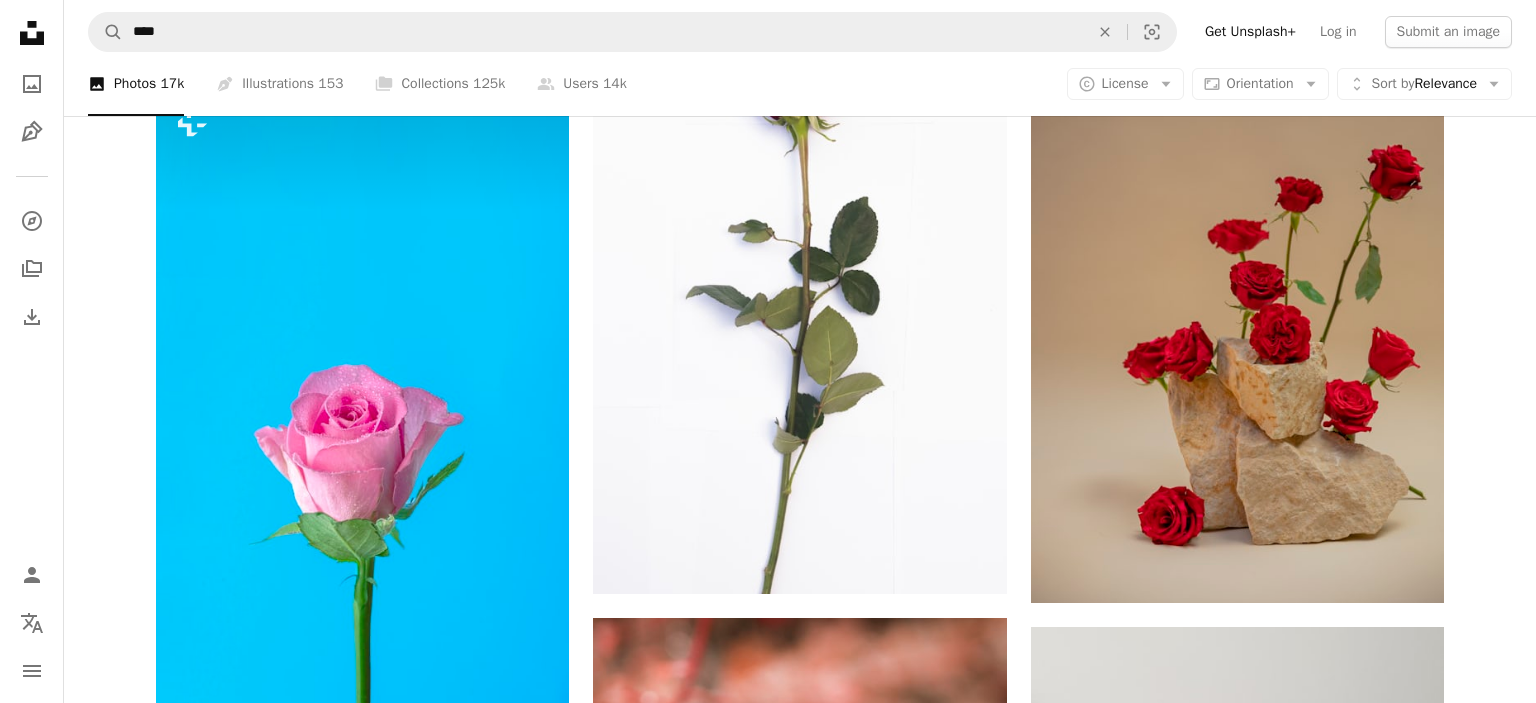 click on "An X shape" at bounding box center [20, 20] 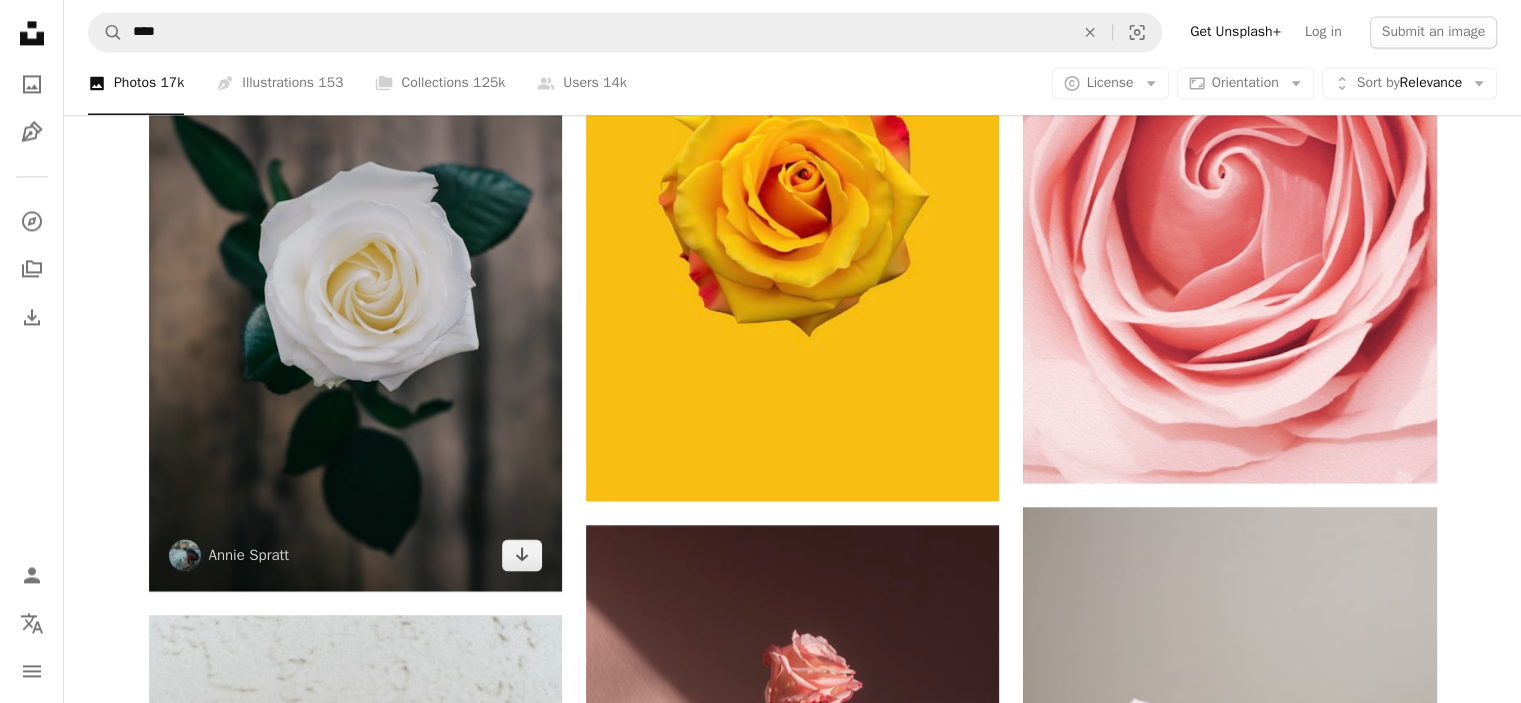 scroll, scrollTop: 3100, scrollLeft: 0, axis: vertical 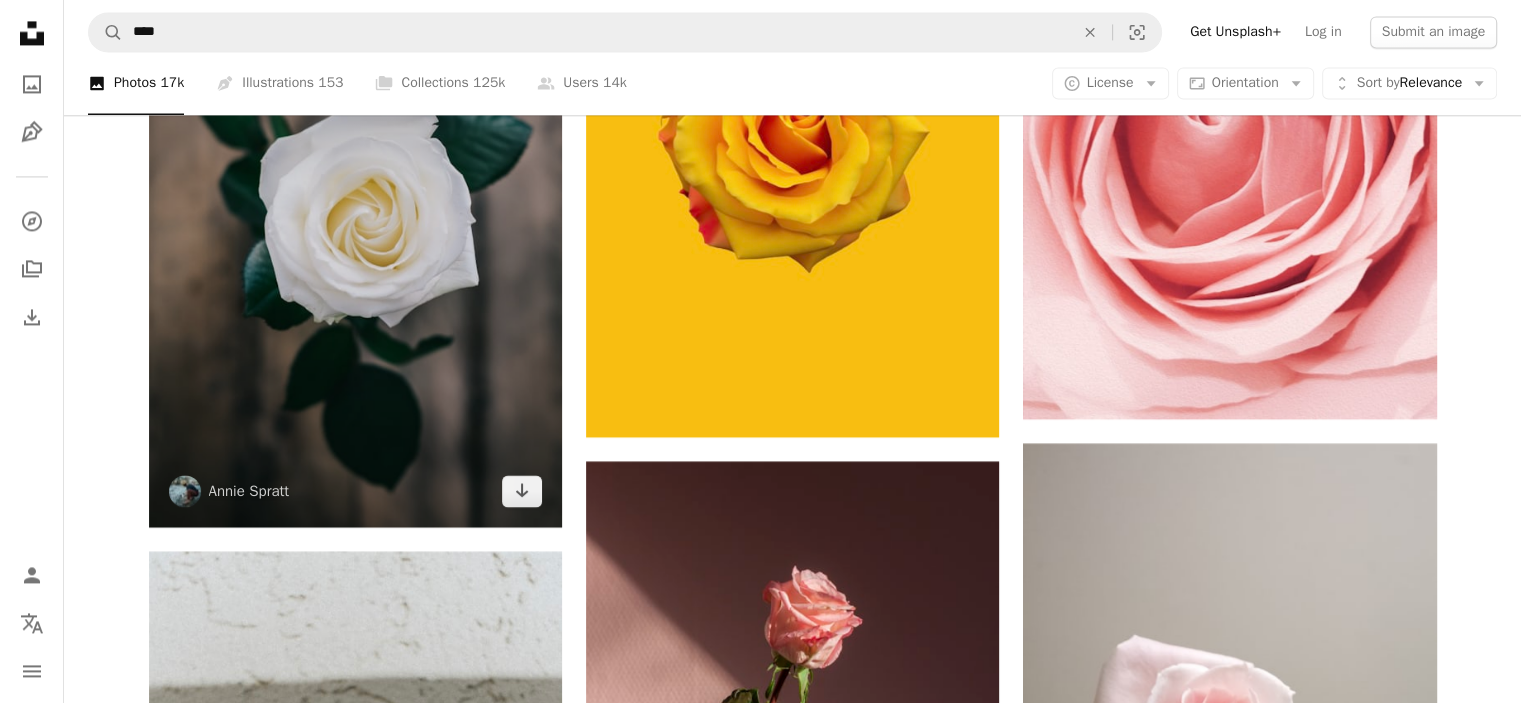 click at bounding box center [355, 250] 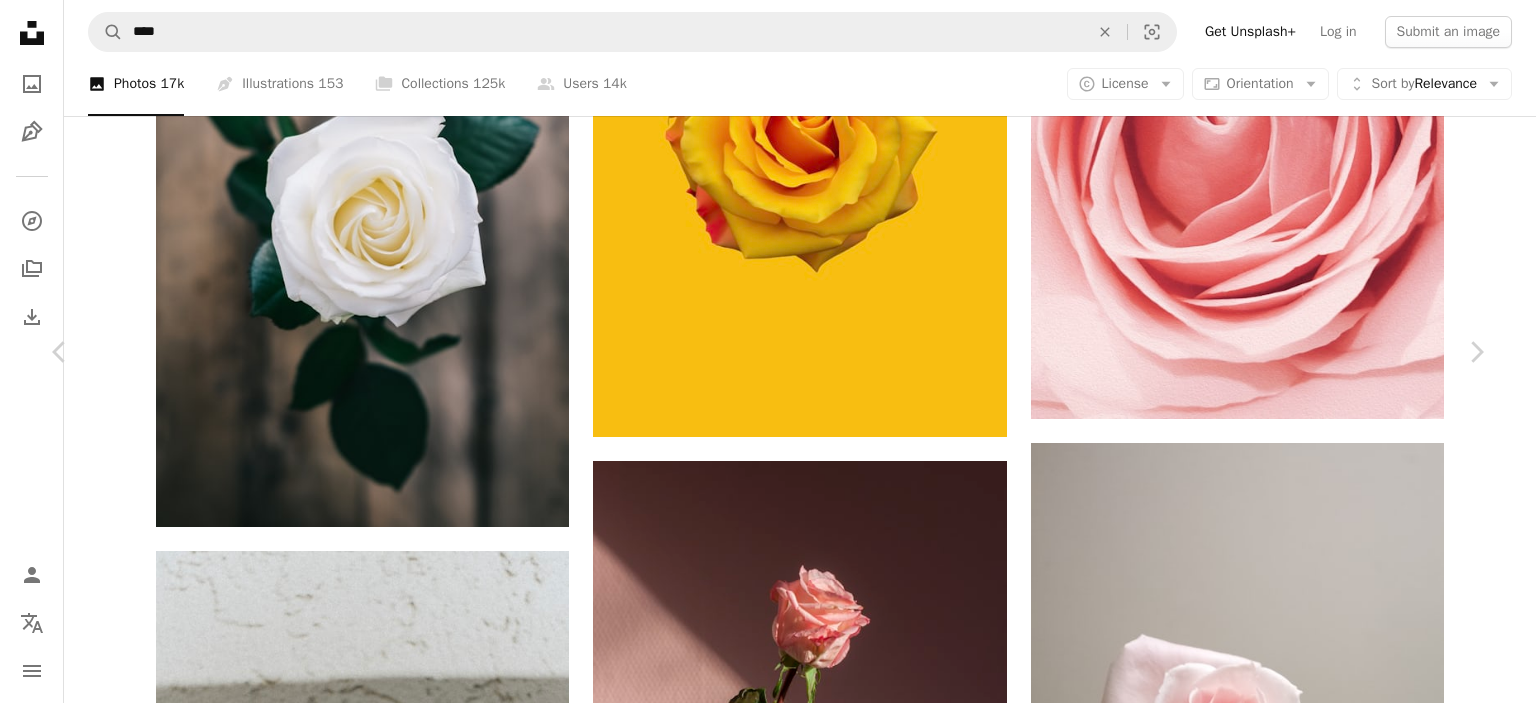 click 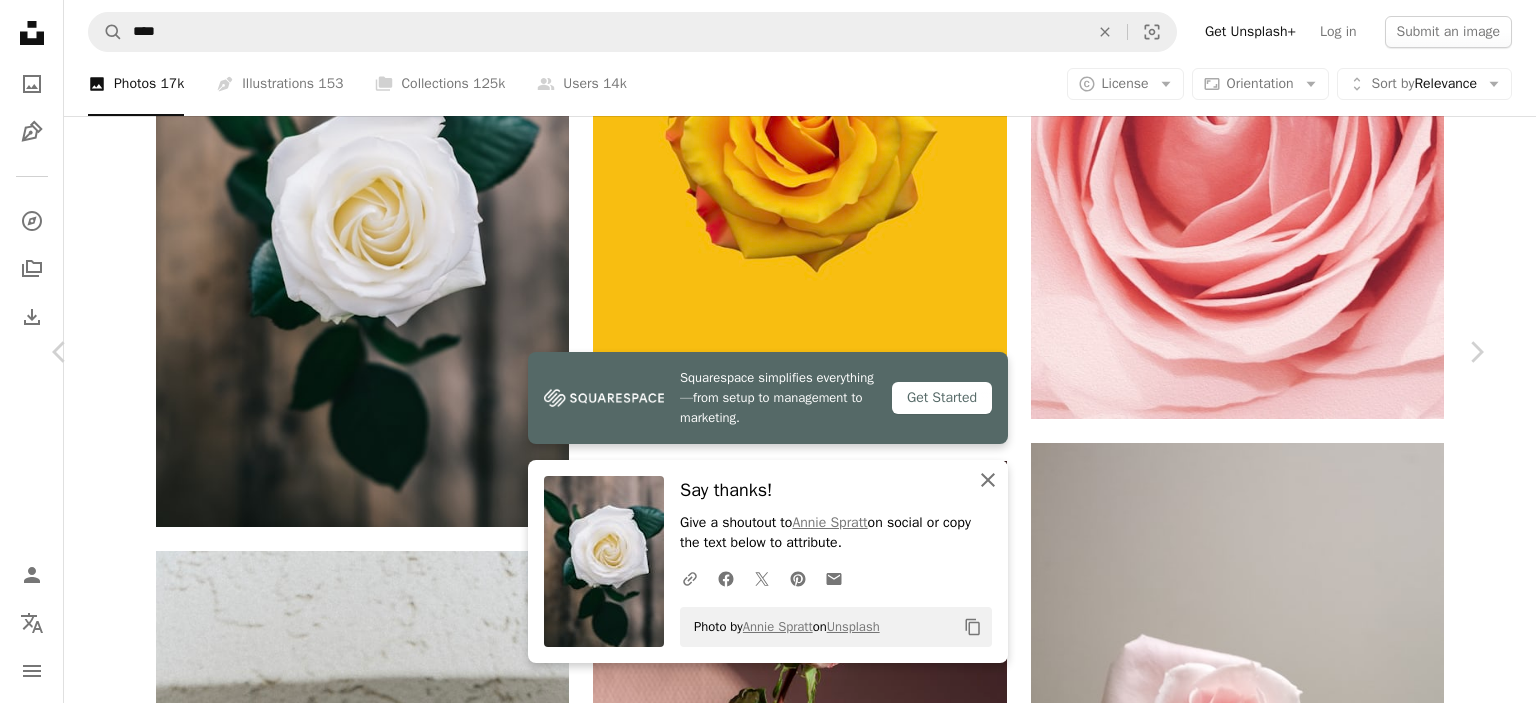 click on "An X shape" 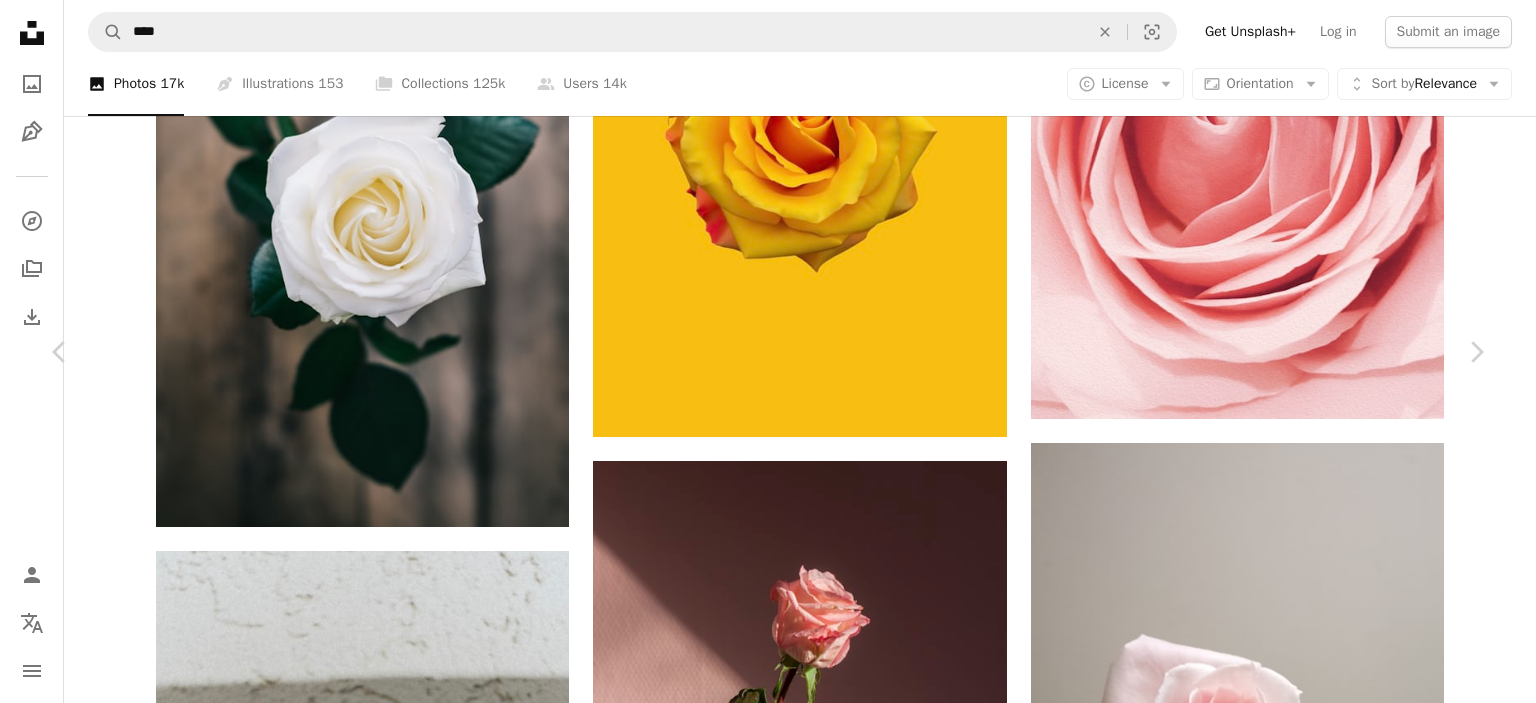 click on "An X shape" at bounding box center (20, 20) 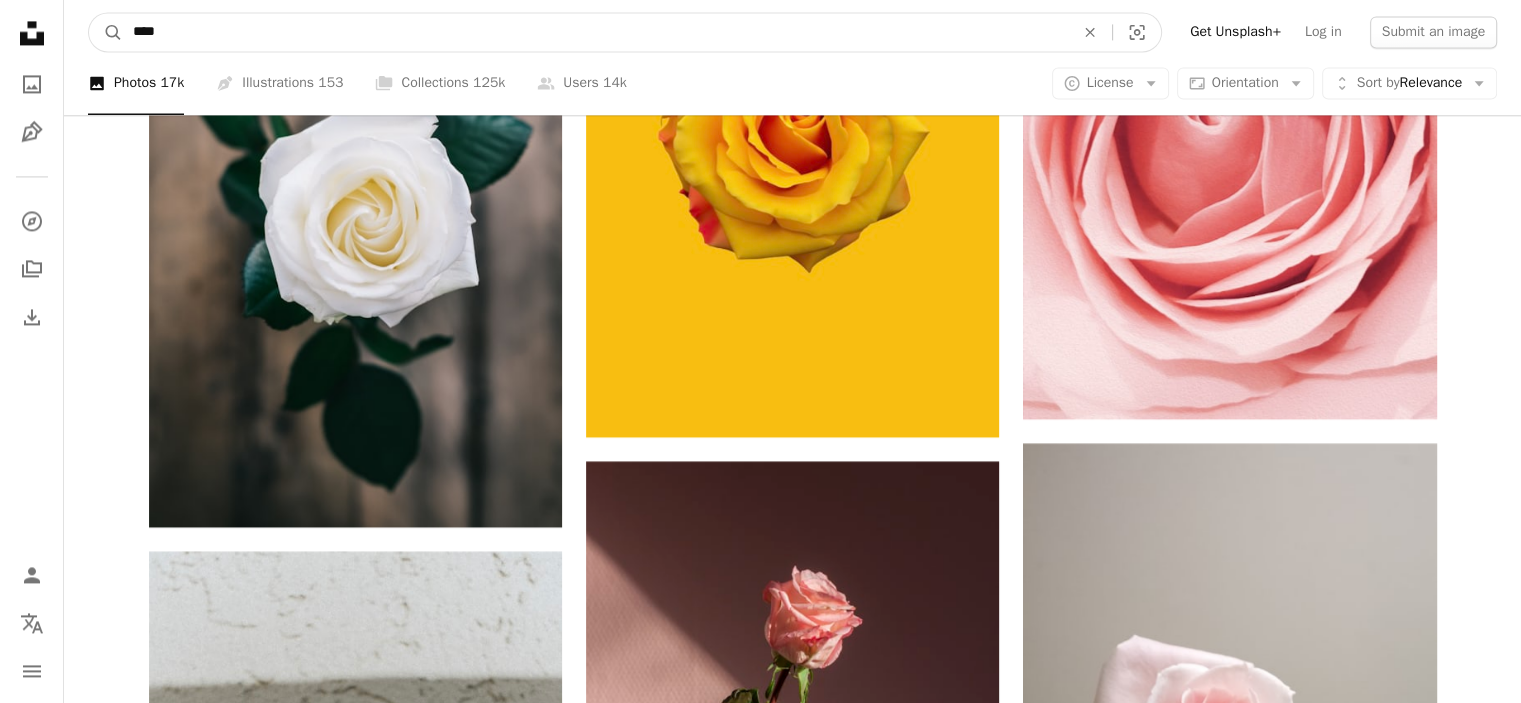 click on "****" at bounding box center [595, 32] 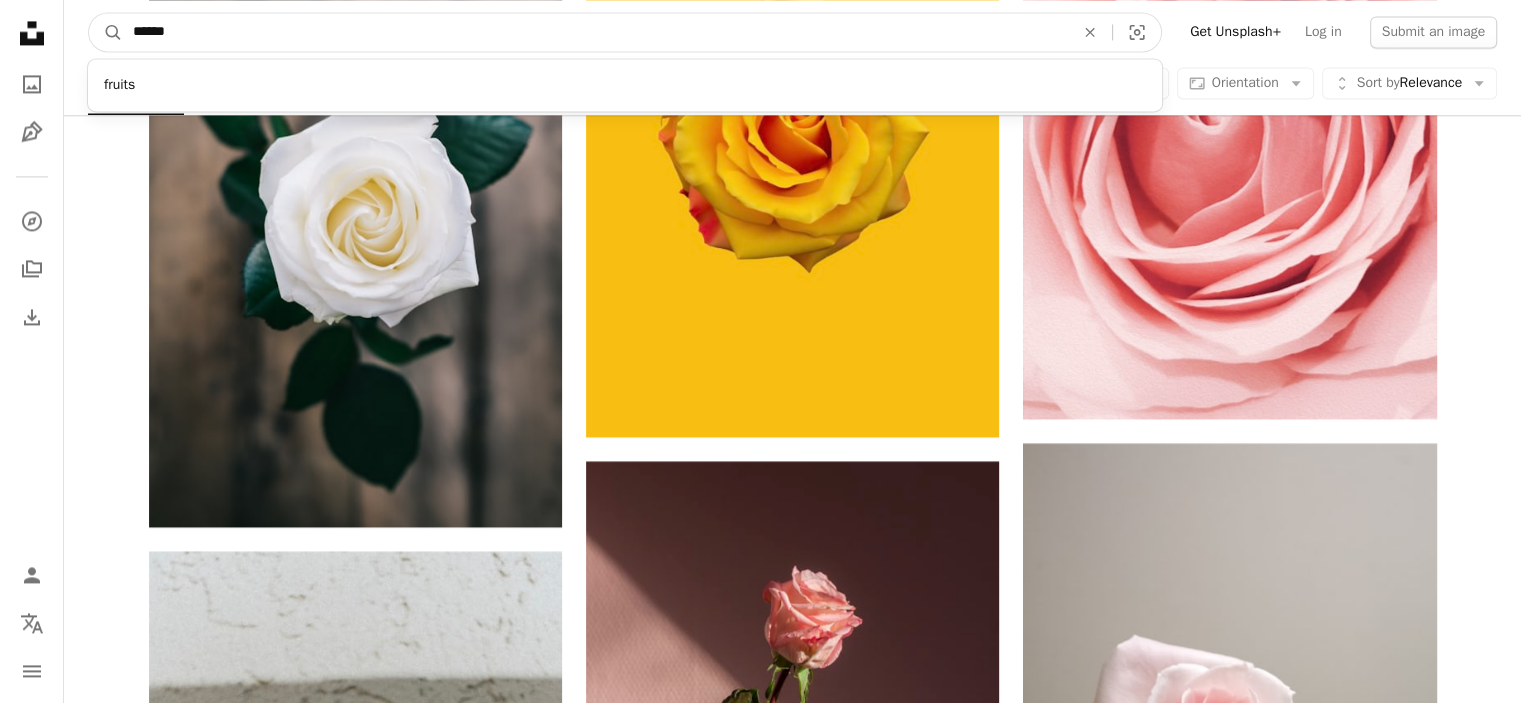 type on "******" 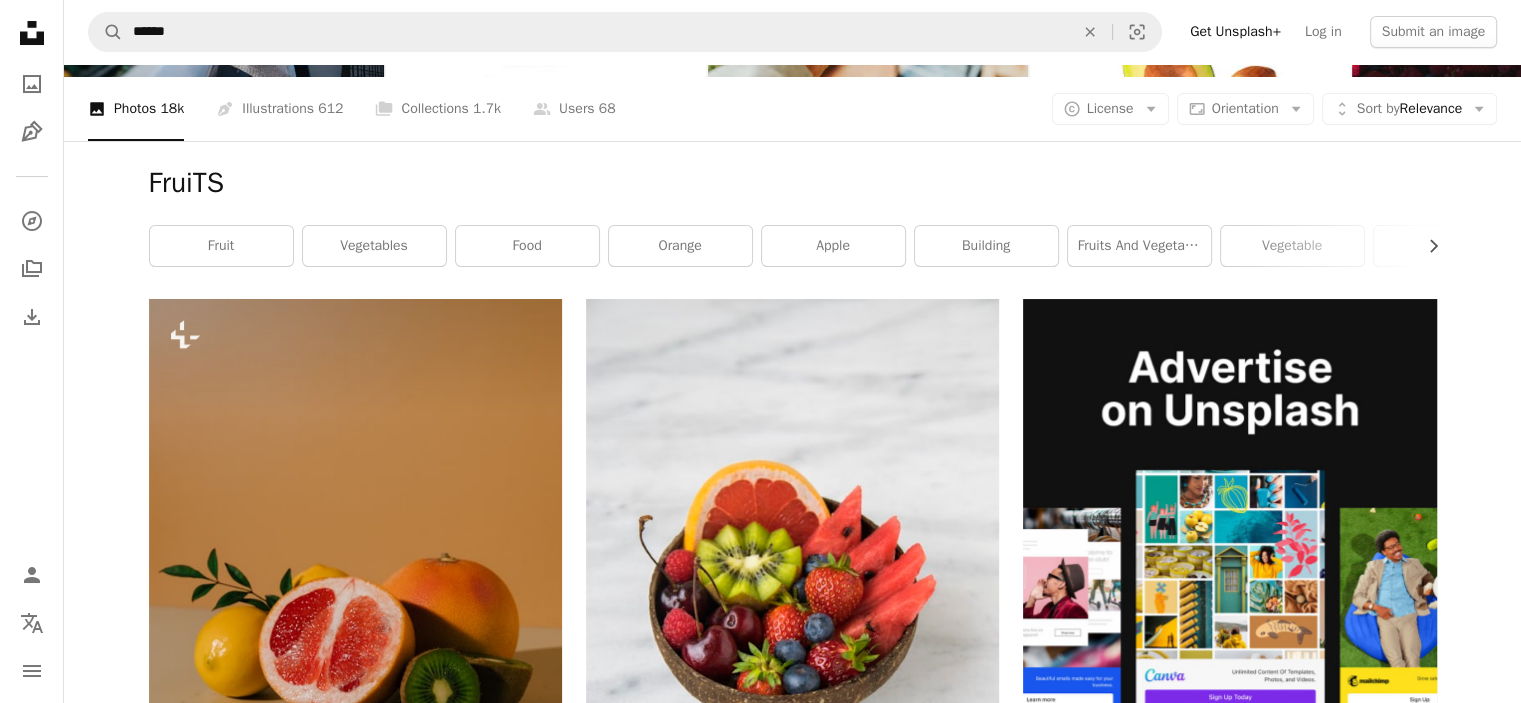 scroll, scrollTop: 0, scrollLeft: 0, axis: both 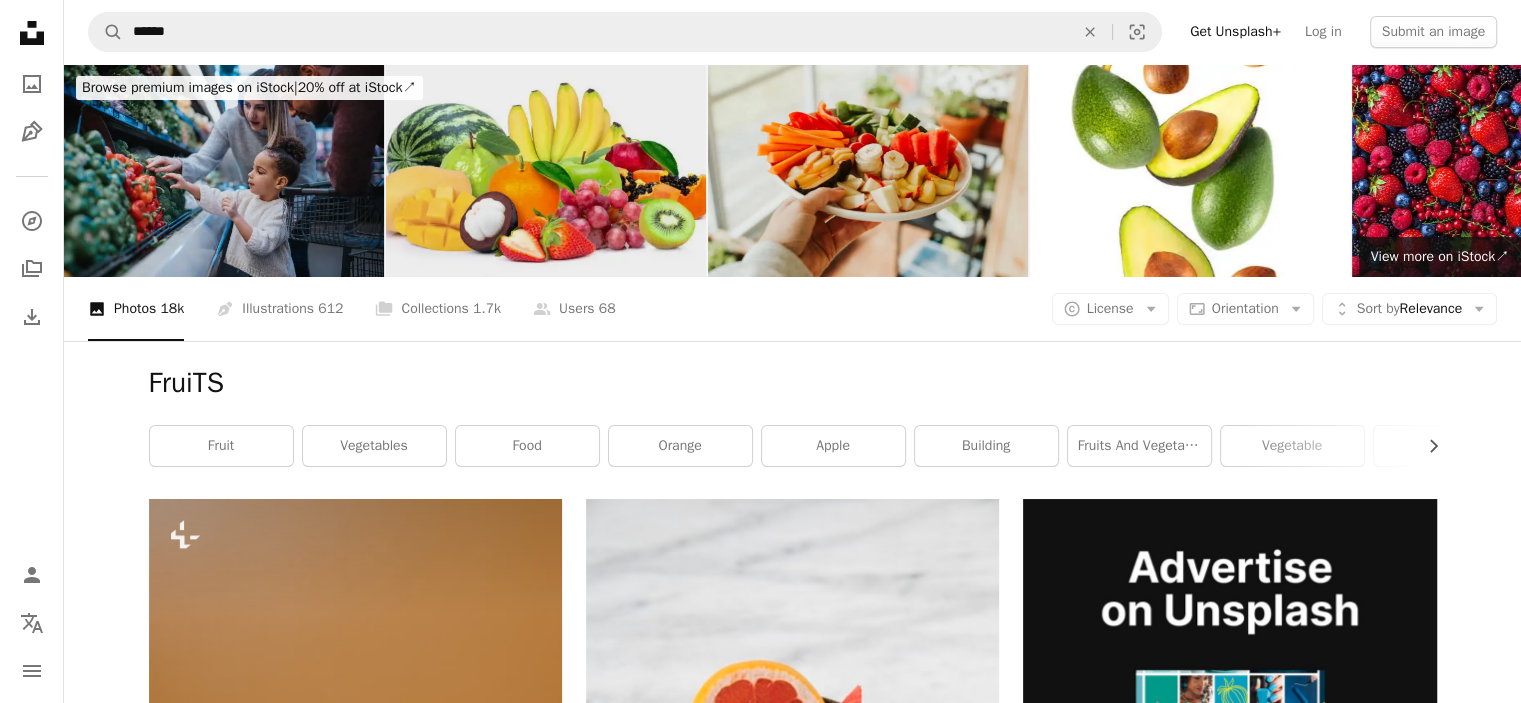 click at bounding box center (546, 170) 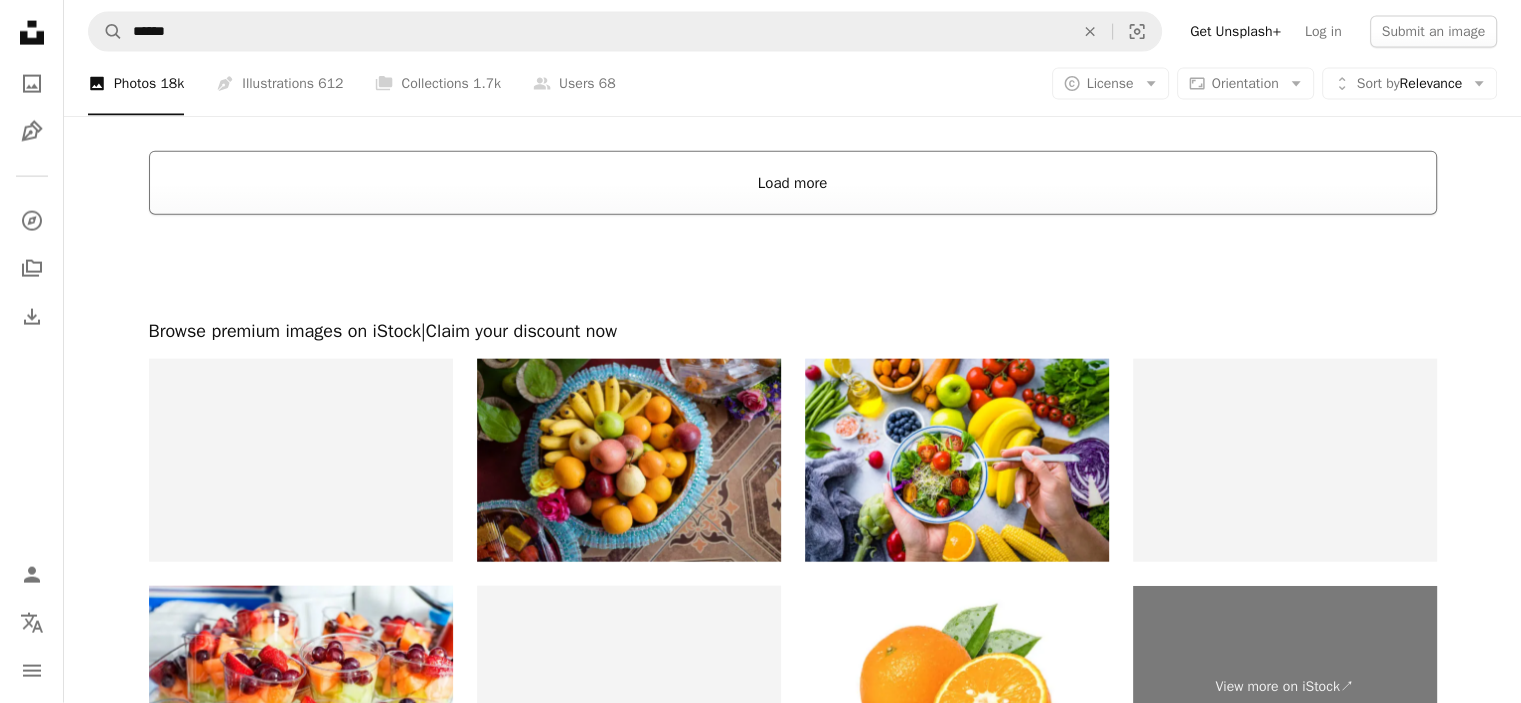 scroll, scrollTop: 4600, scrollLeft: 0, axis: vertical 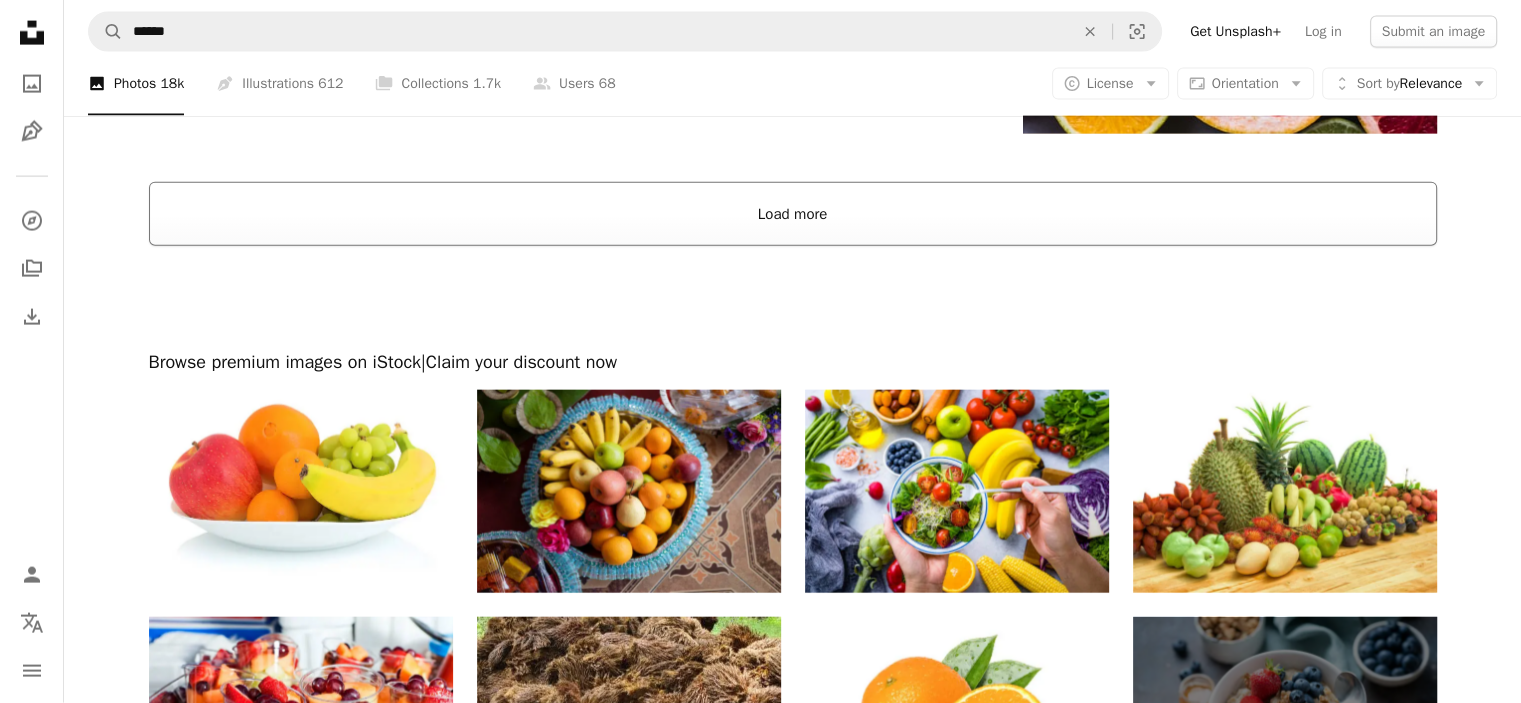 click on "Load more" at bounding box center (793, 214) 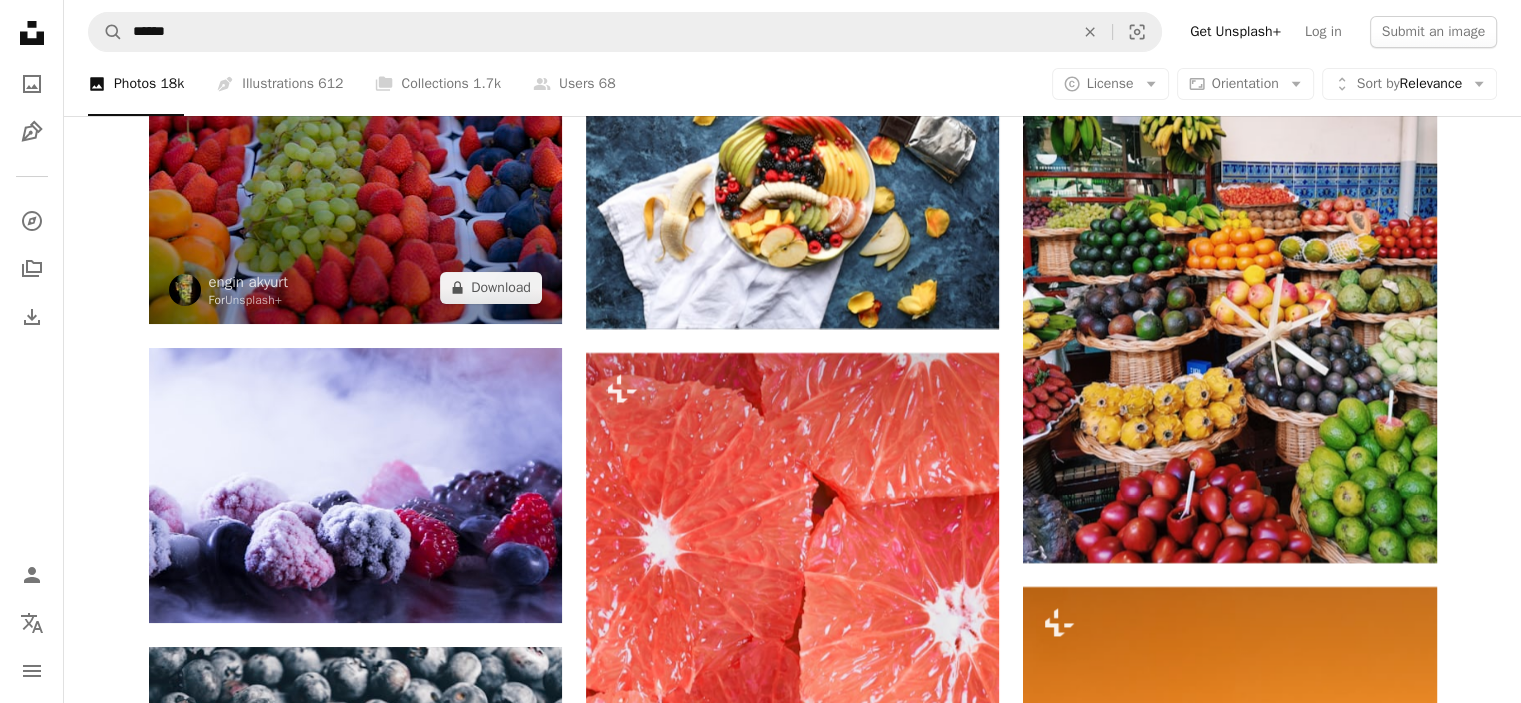 scroll, scrollTop: 7400, scrollLeft: 0, axis: vertical 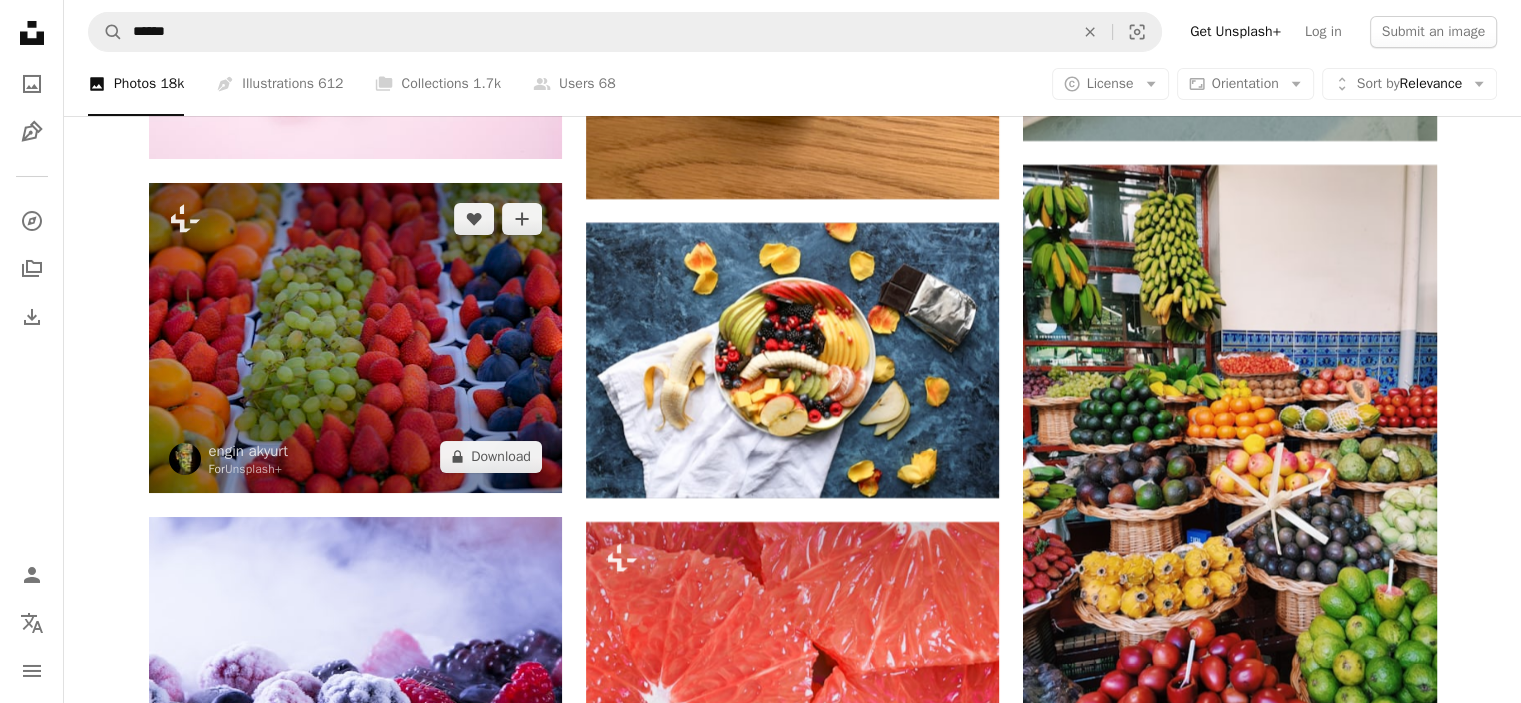 click at bounding box center [355, 338] 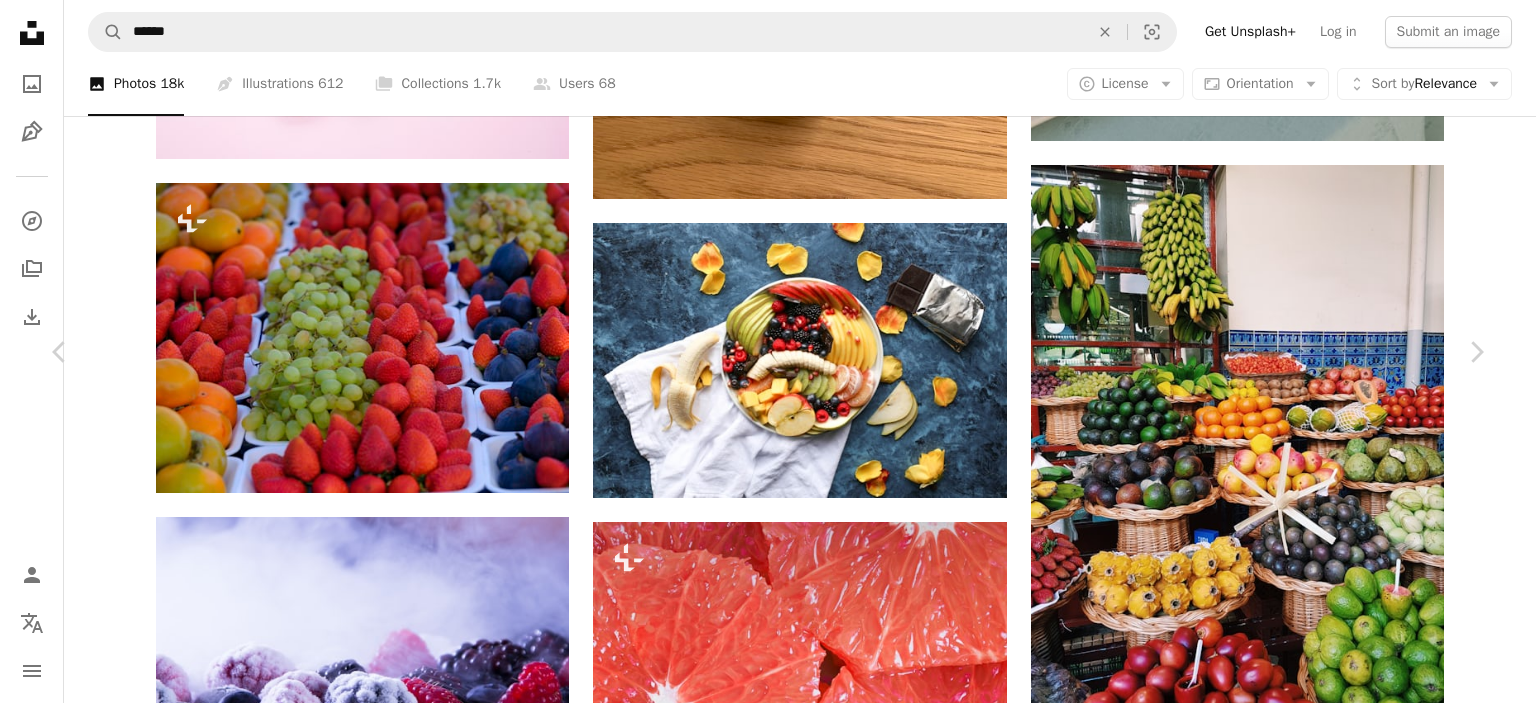 click on "A lock   Download" at bounding box center (1325, 4215) 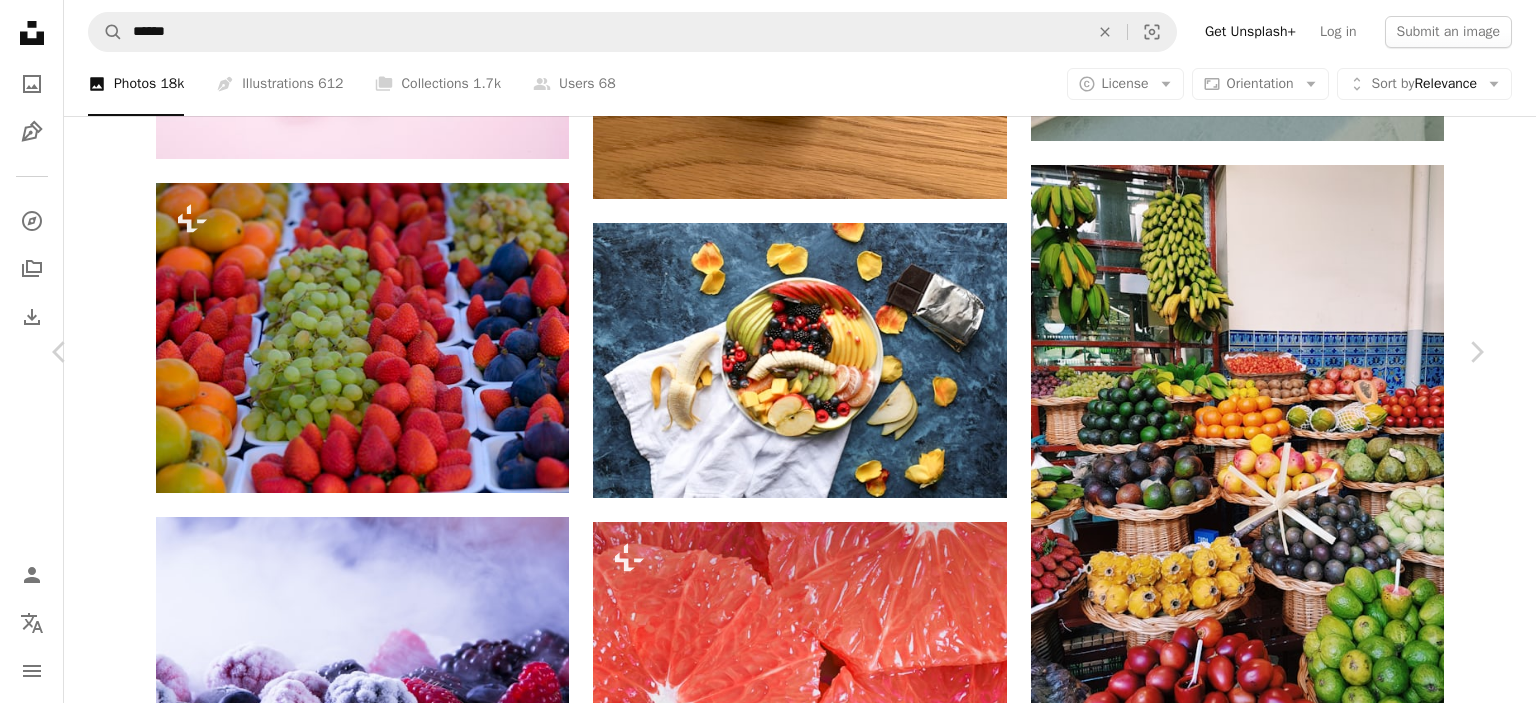 click on "An X shape" at bounding box center (20, 20) 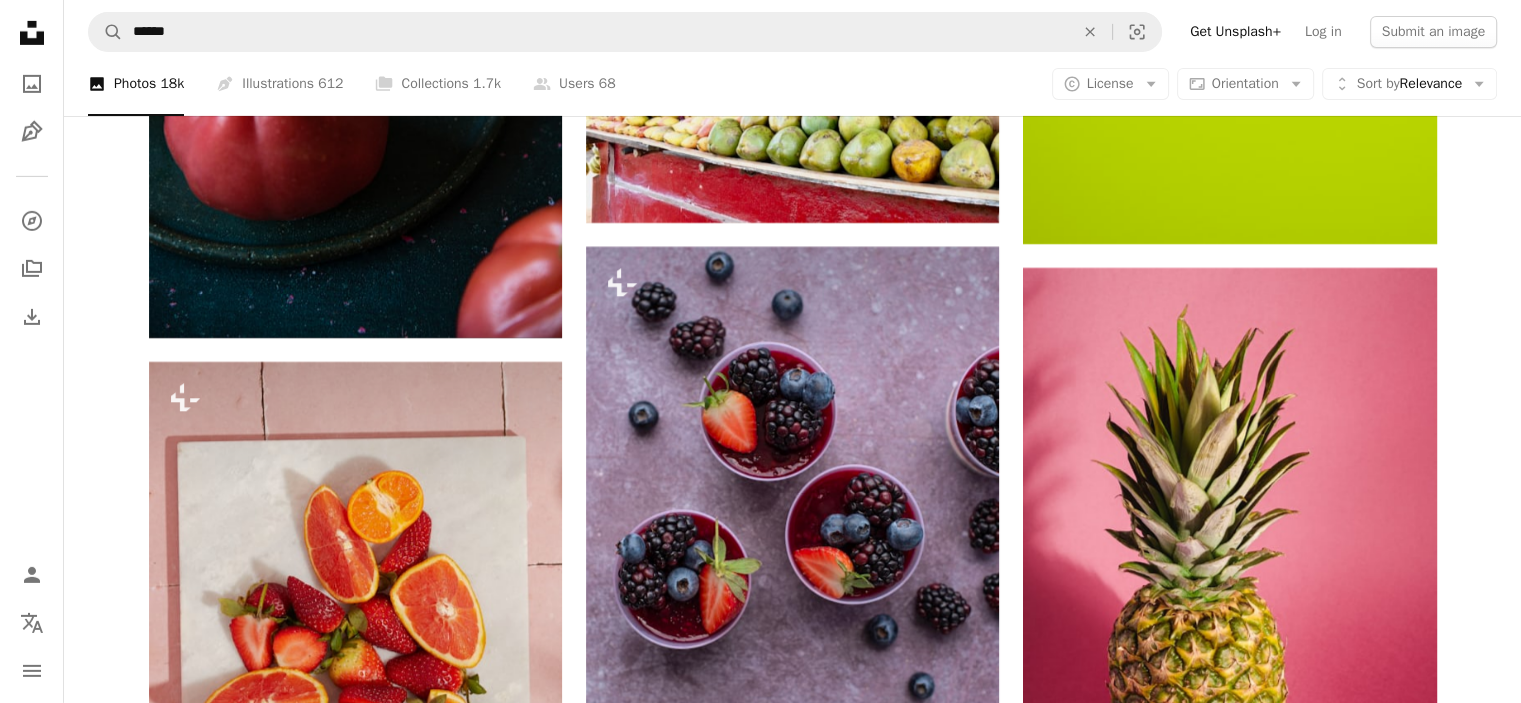 scroll, scrollTop: 21600, scrollLeft: 0, axis: vertical 